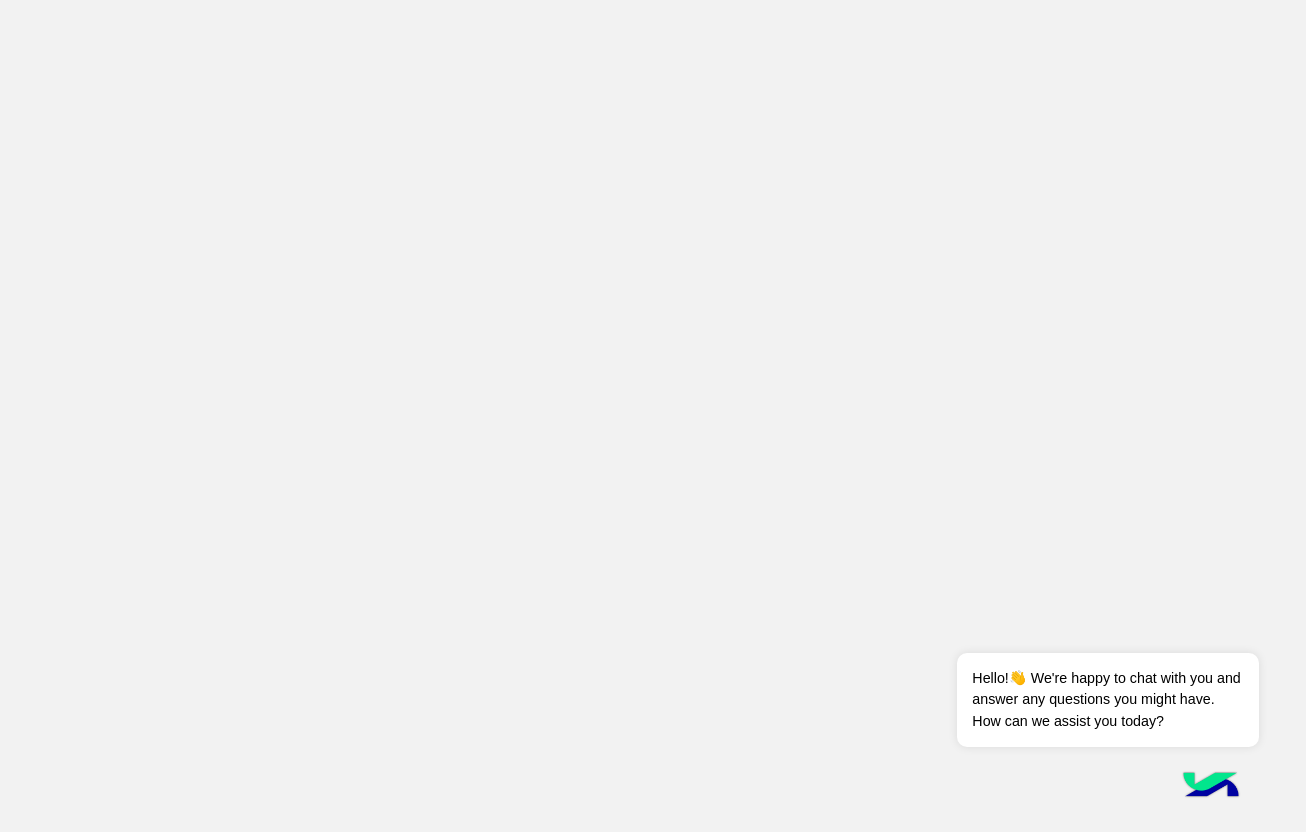 scroll, scrollTop: 0, scrollLeft: 0, axis: both 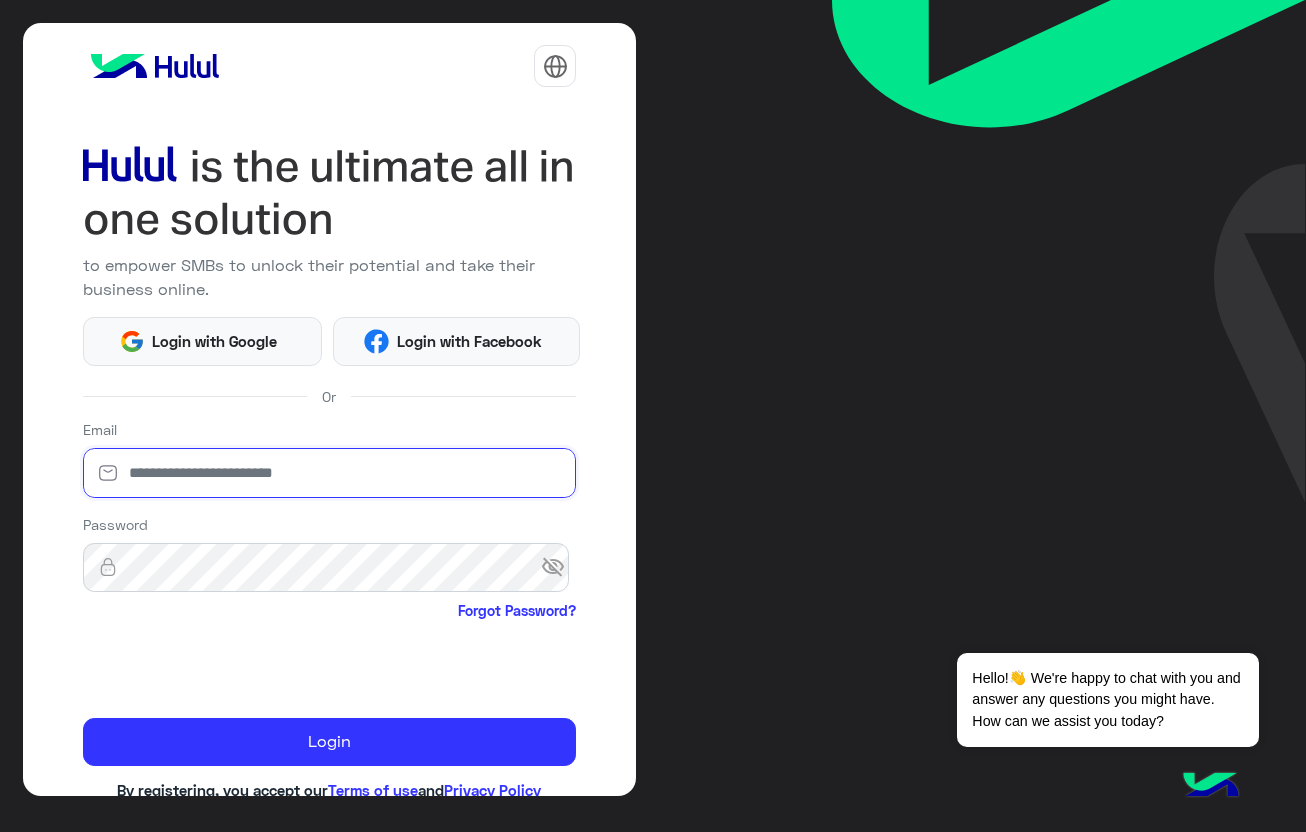 click at bounding box center [330, 473] 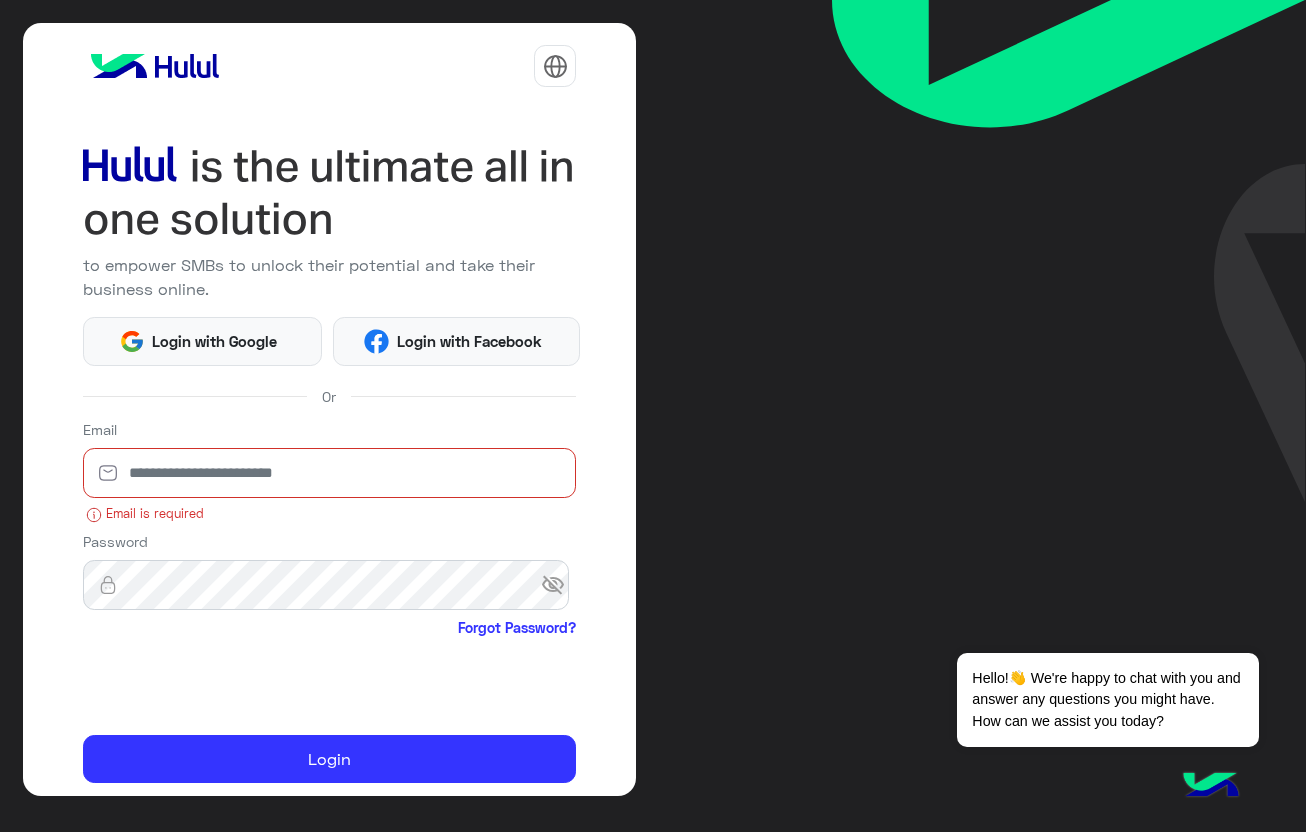 type on "**********" 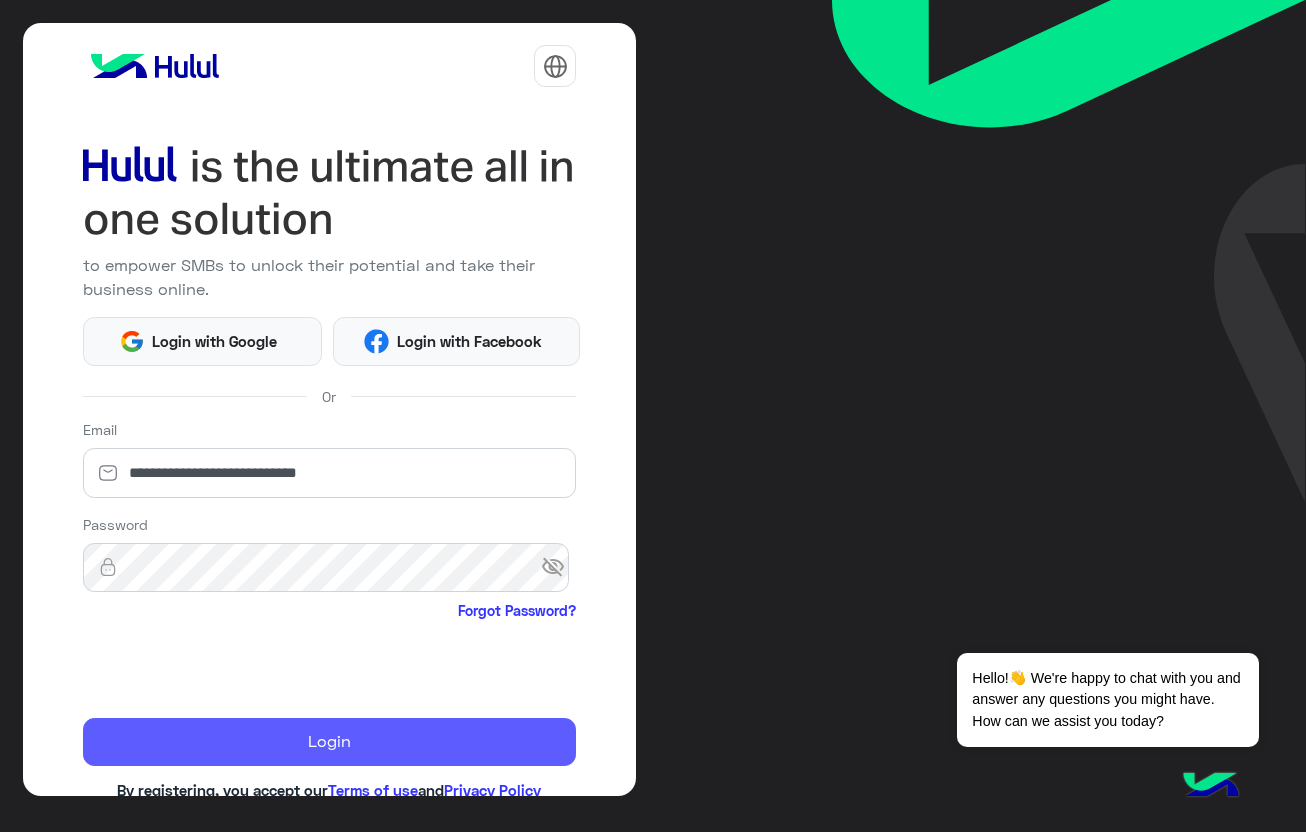 click on "Login" 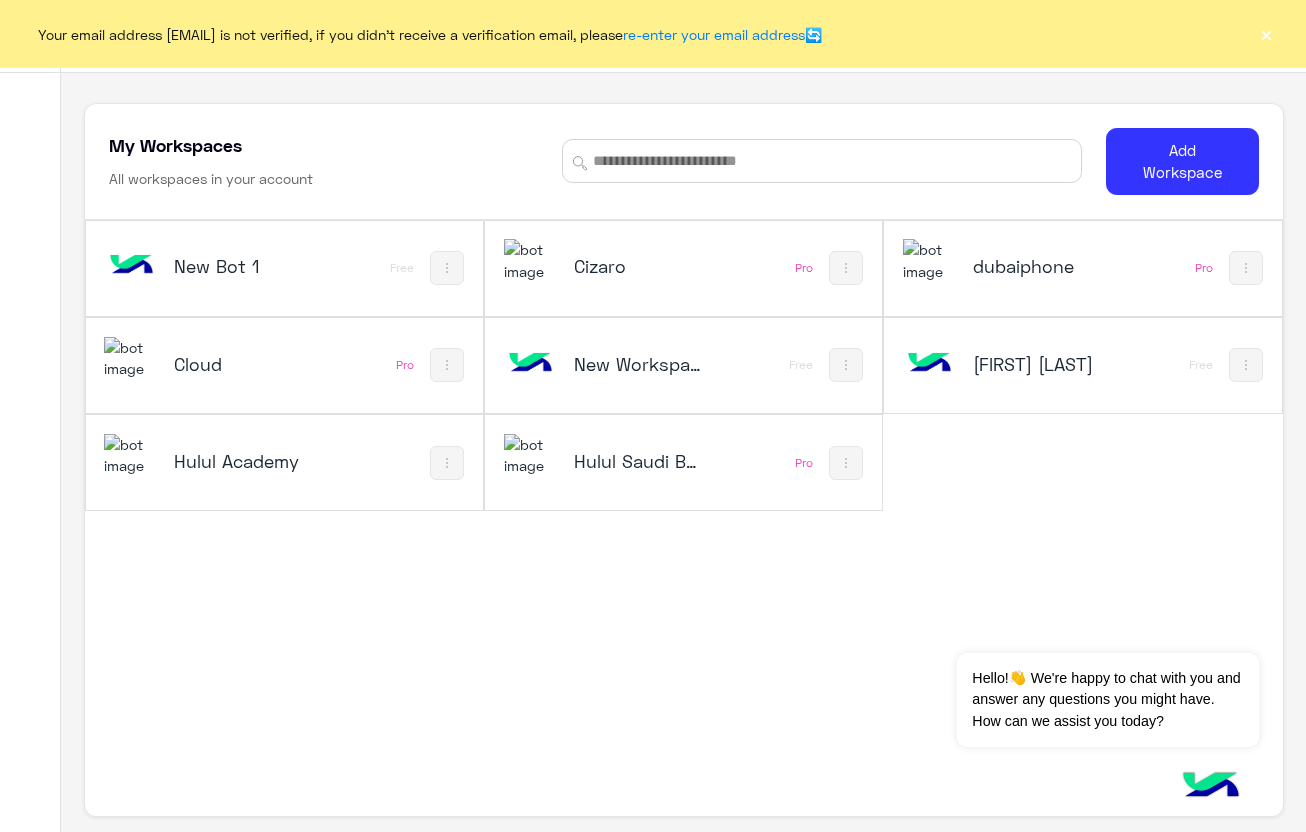 click on "Hulul Saudi Bot" at bounding box center (639, 461) 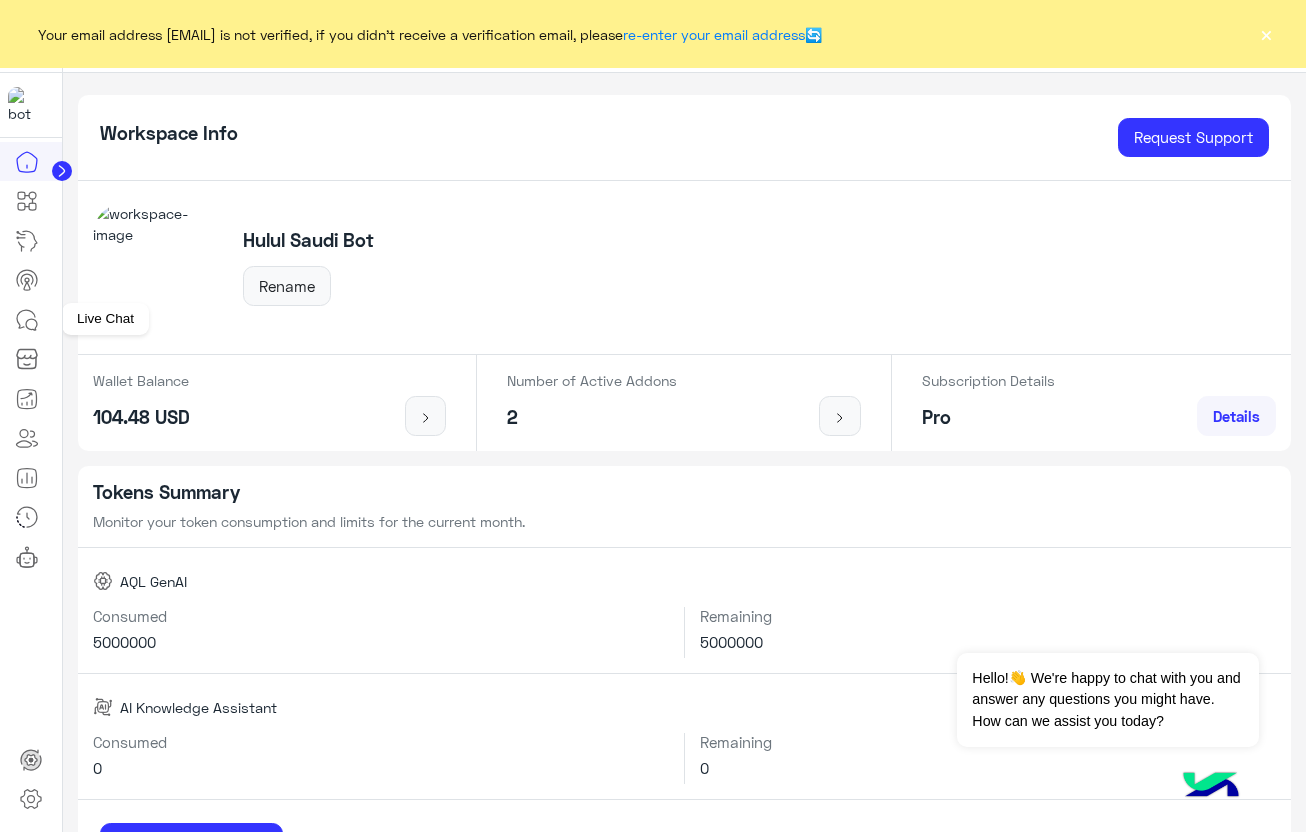 click 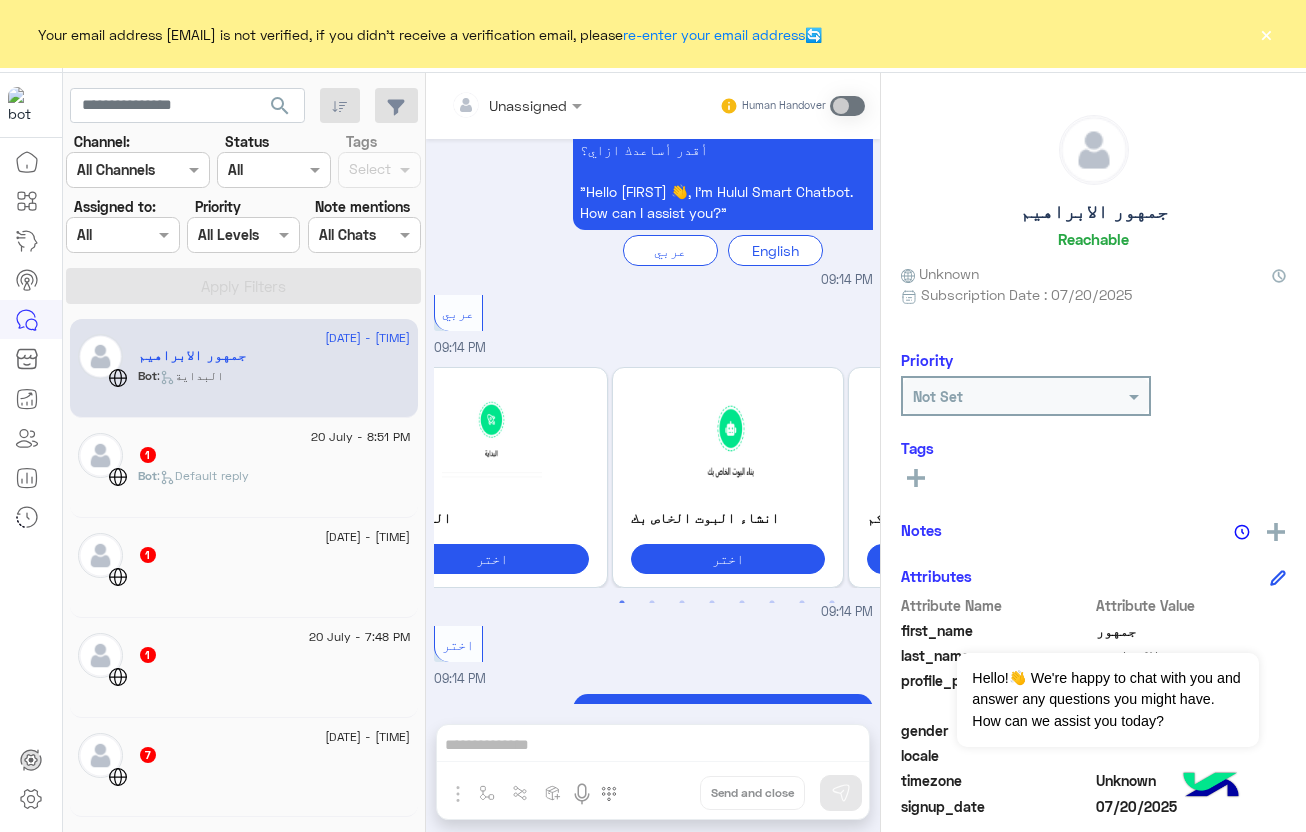 scroll, scrollTop: 385, scrollLeft: 0, axis: vertical 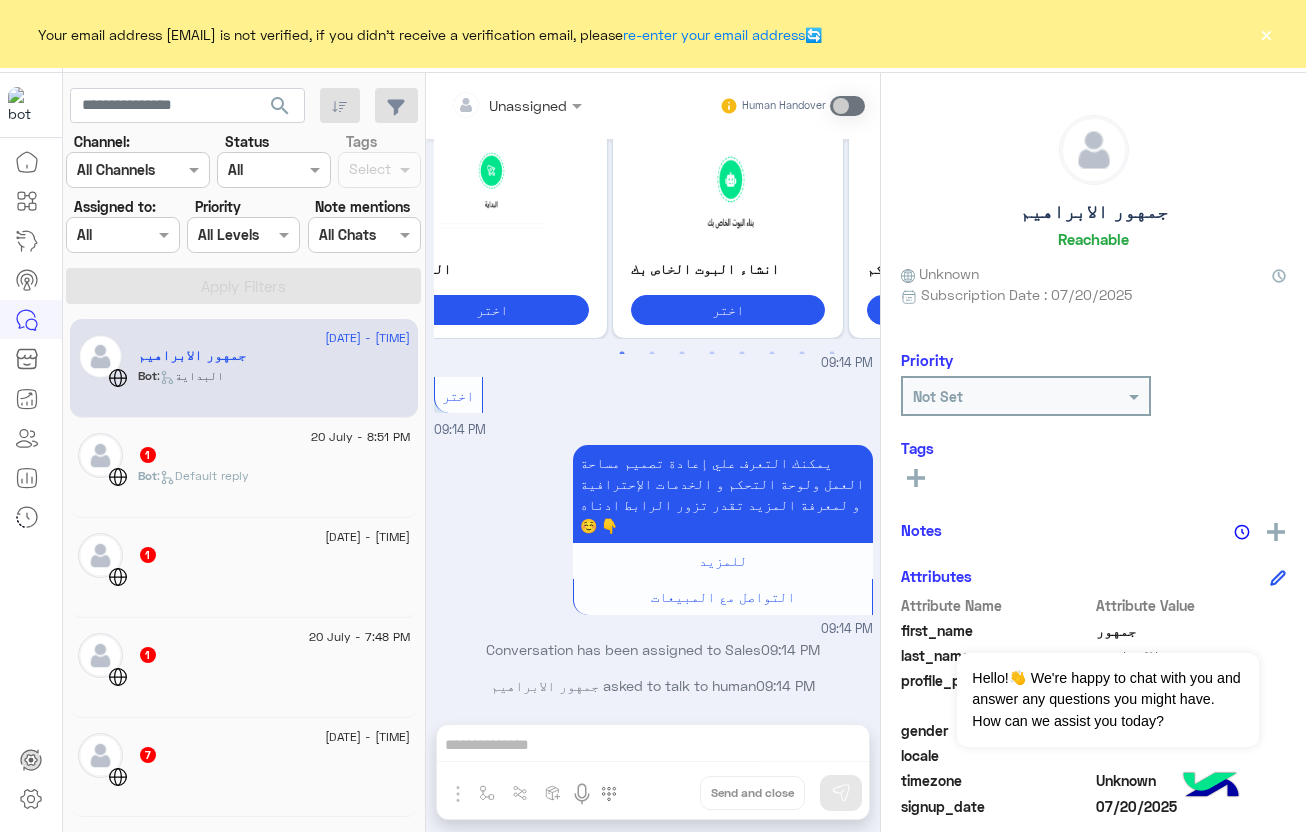 click on "Bot :   Default reply" 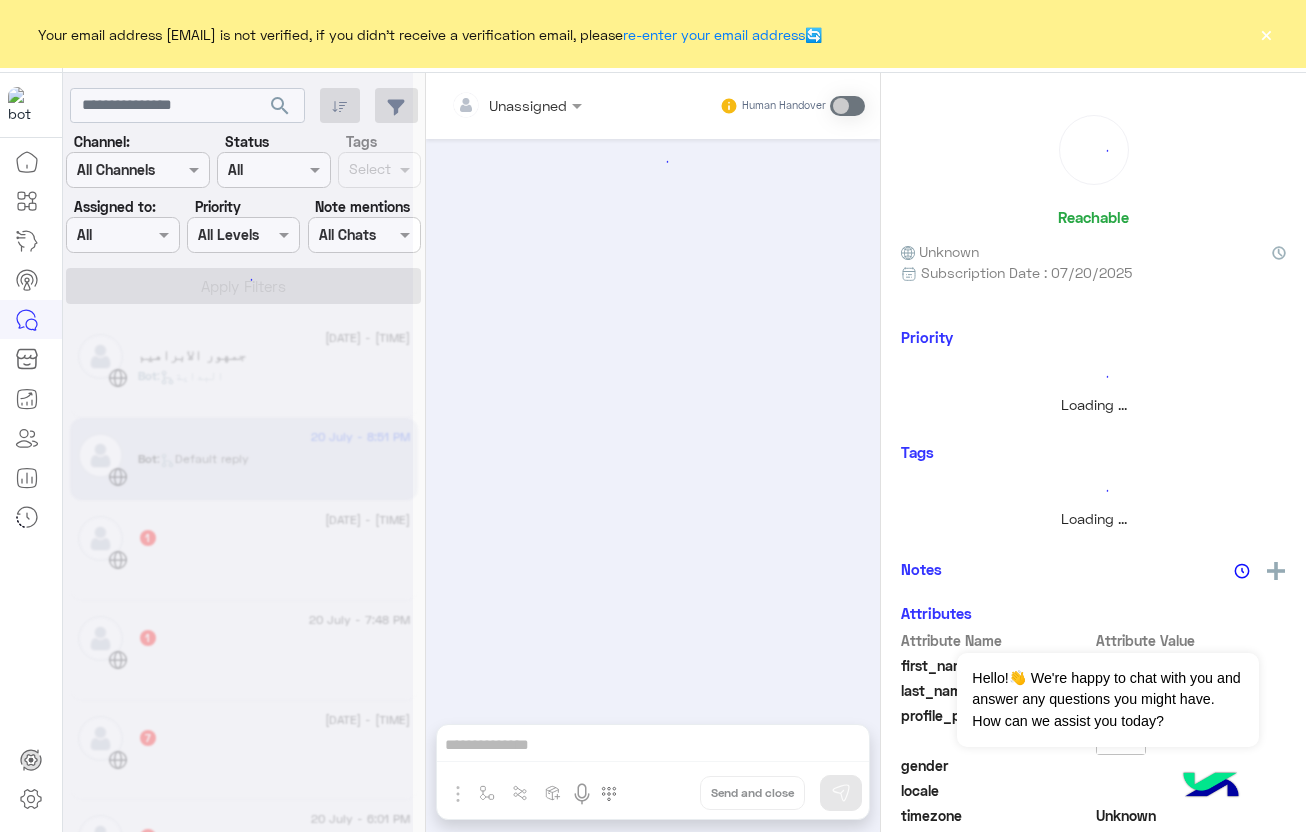 scroll, scrollTop: 0, scrollLeft: 0, axis: both 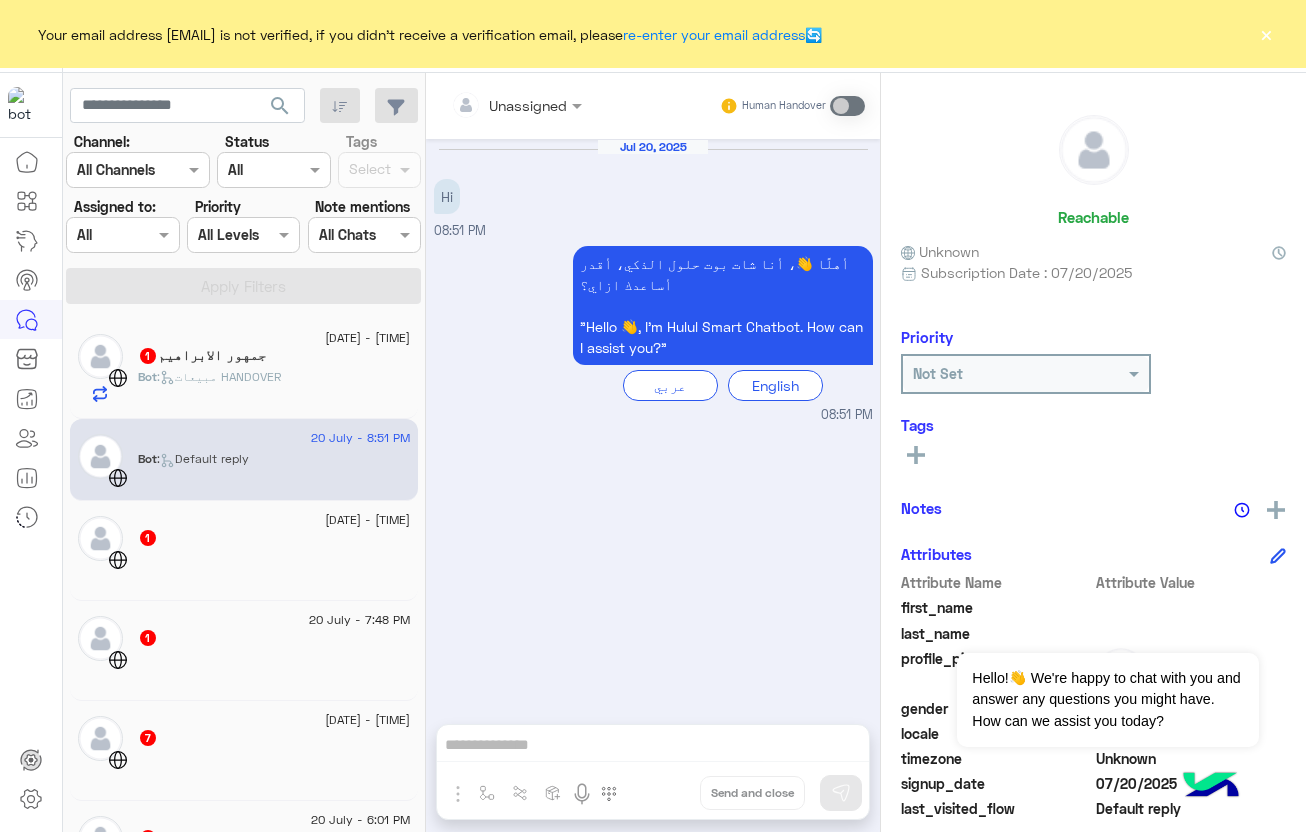 click on "1" 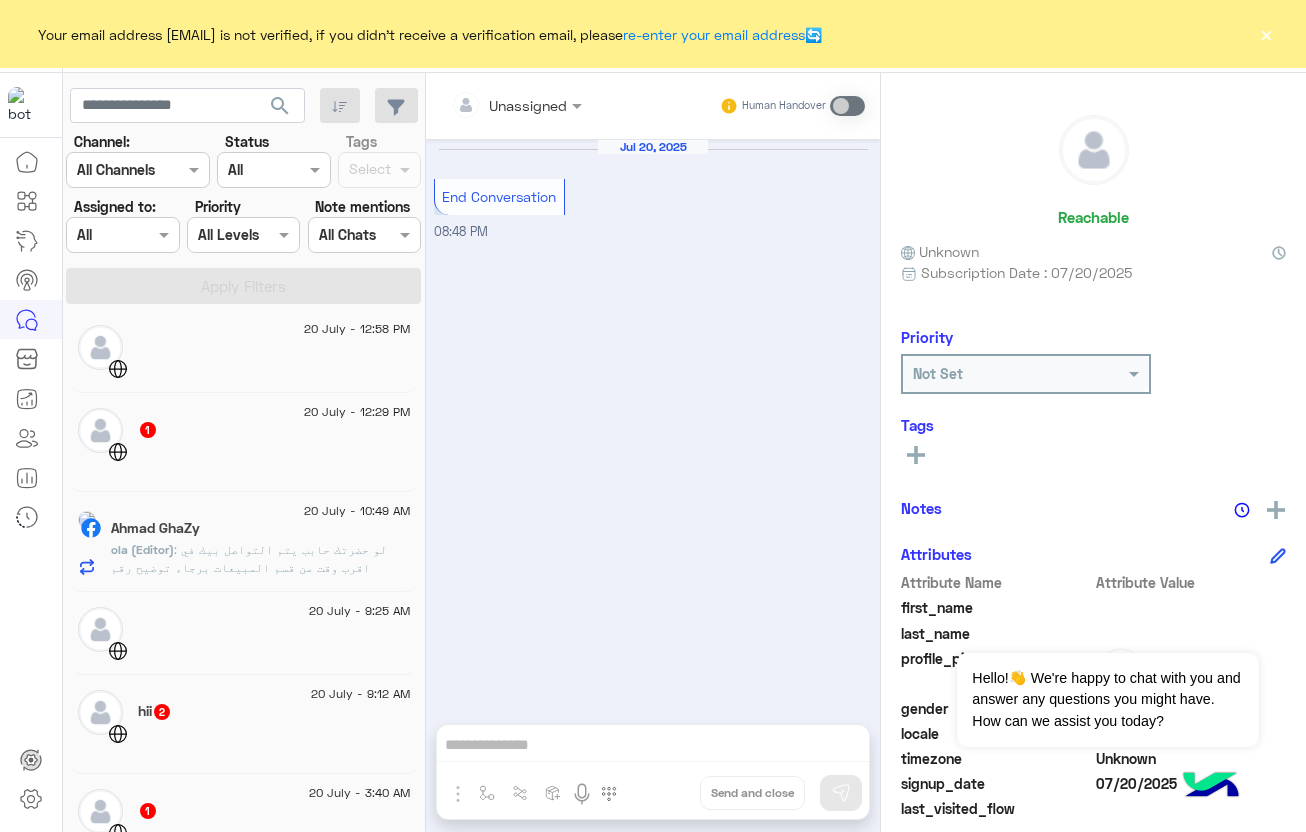 scroll, scrollTop: 757, scrollLeft: 0, axis: vertical 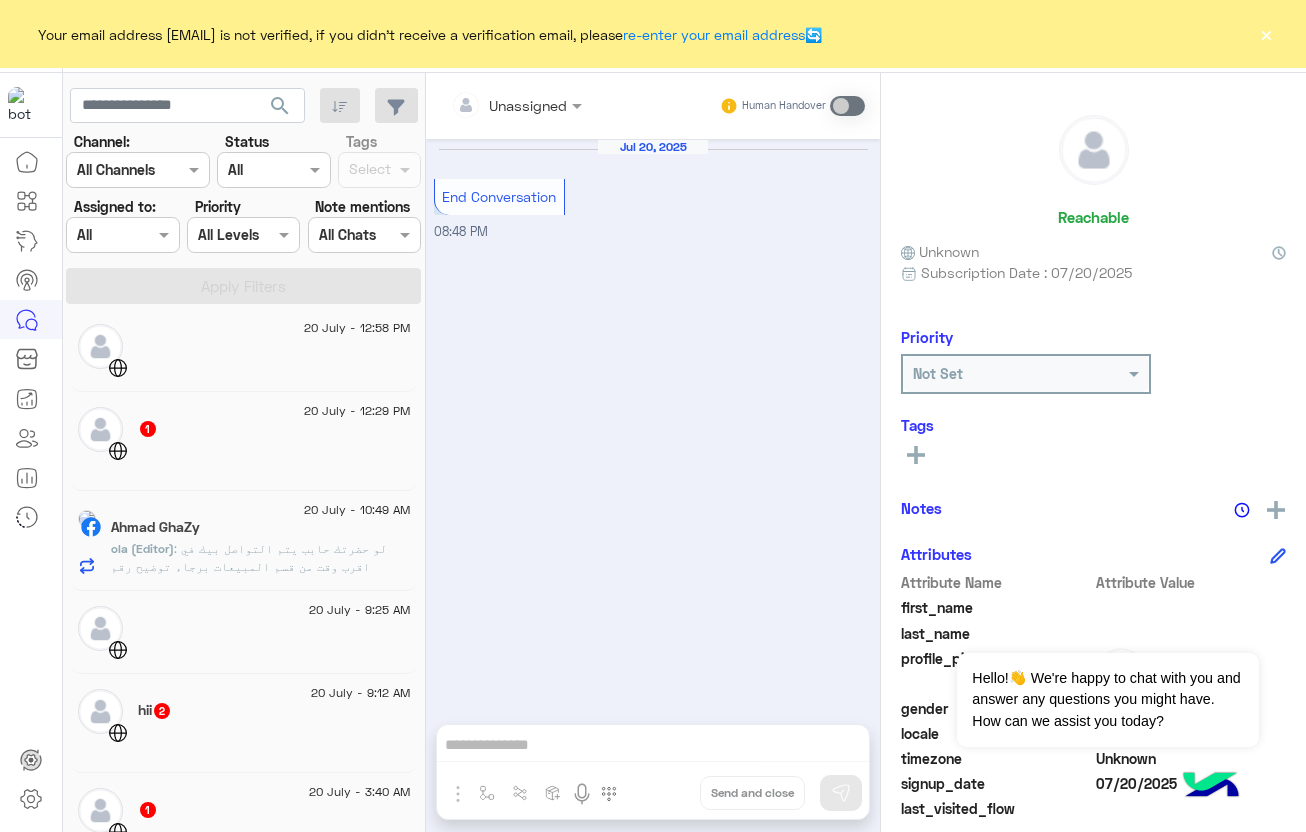 click on ": لو حضرتك حابب يتم التواصل بيك في اقرب وقت من قسم المبيعات برجاء توضيح رقم الهاتف  و طبيعه العمل الخاص بيك" 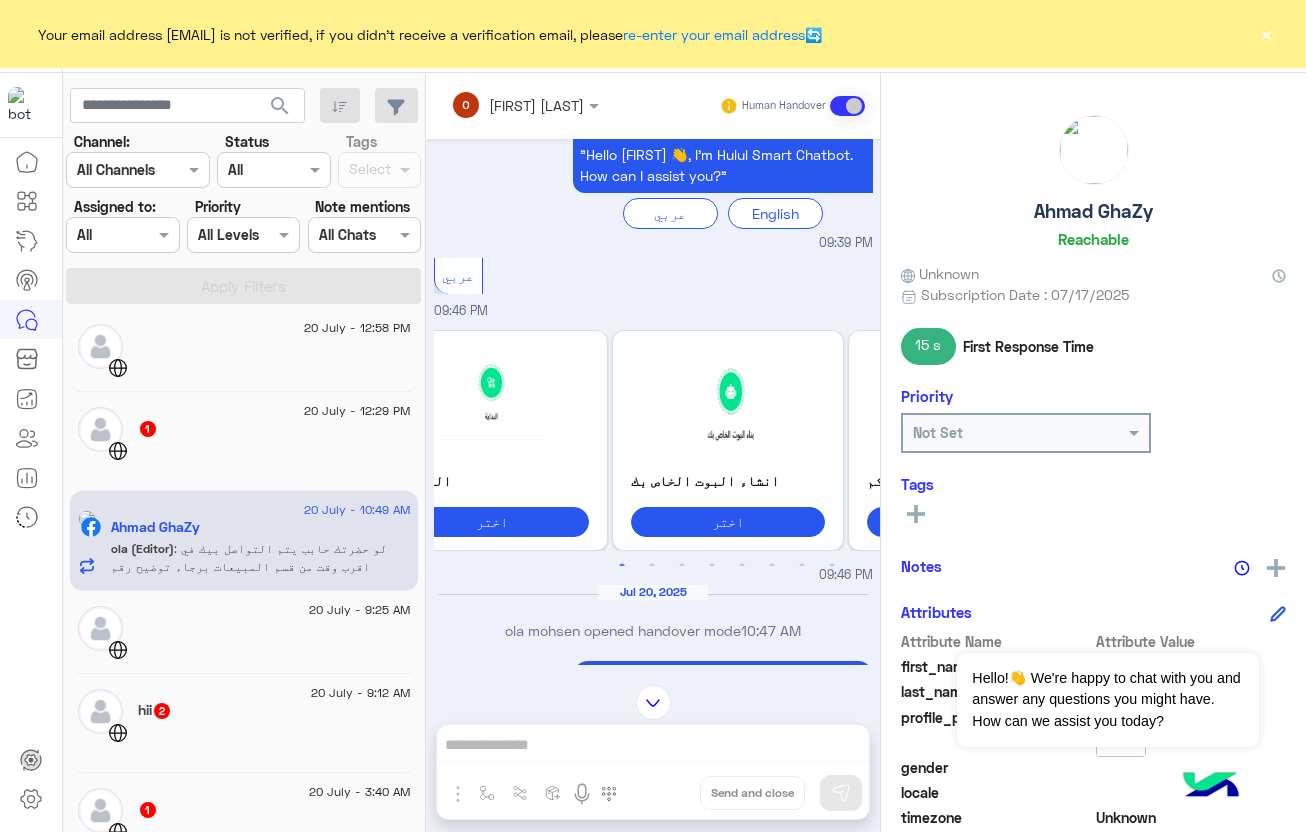 scroll, scrollTop: 0, scrollLeft: 0, axis: both 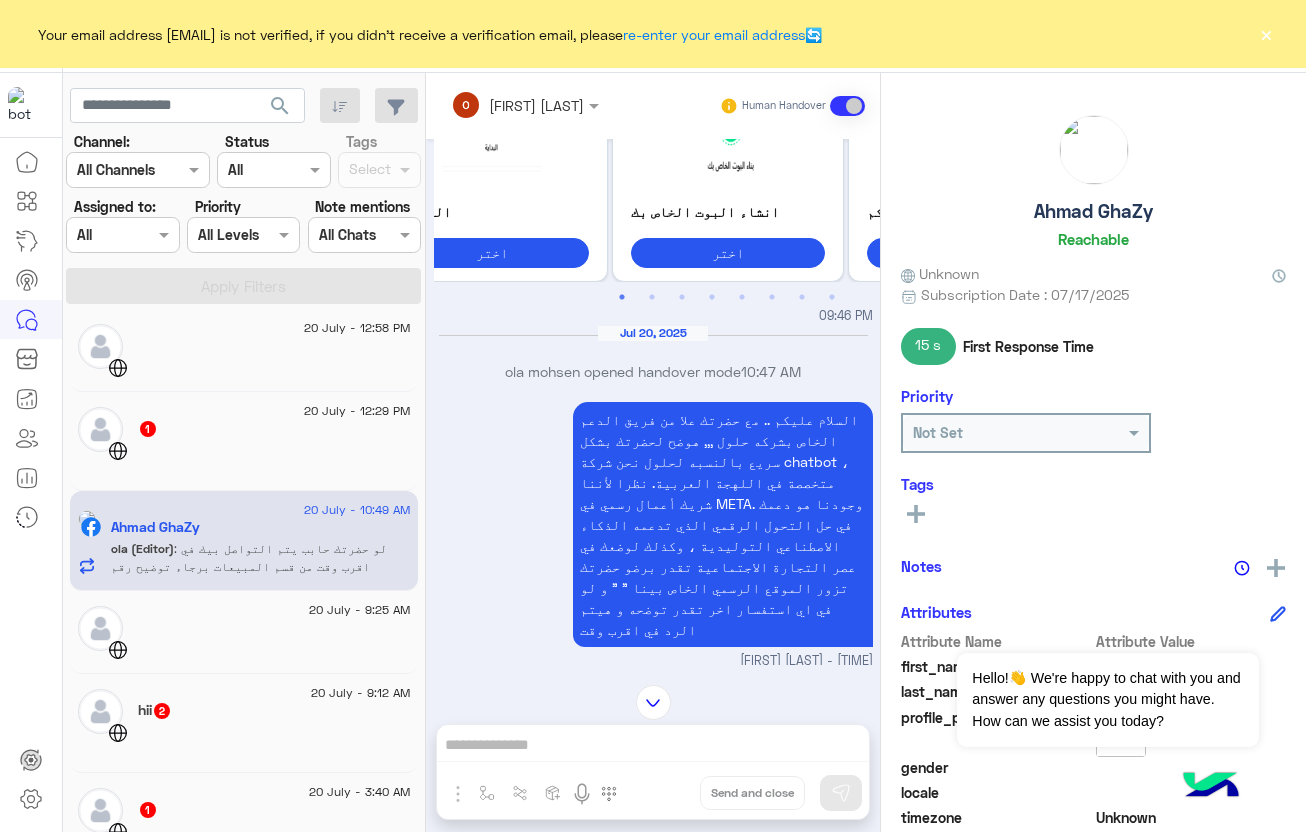 click at bounding box center [1211, 787] 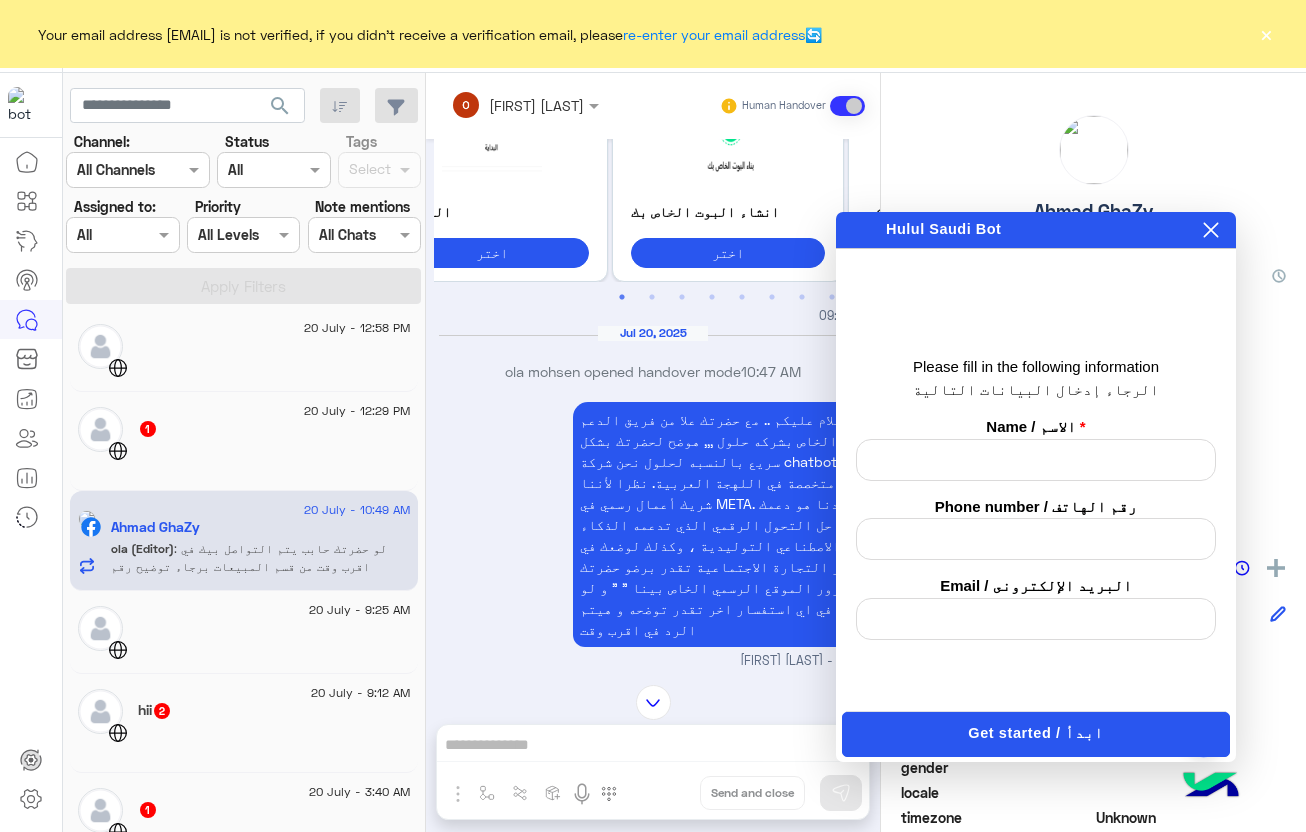 click 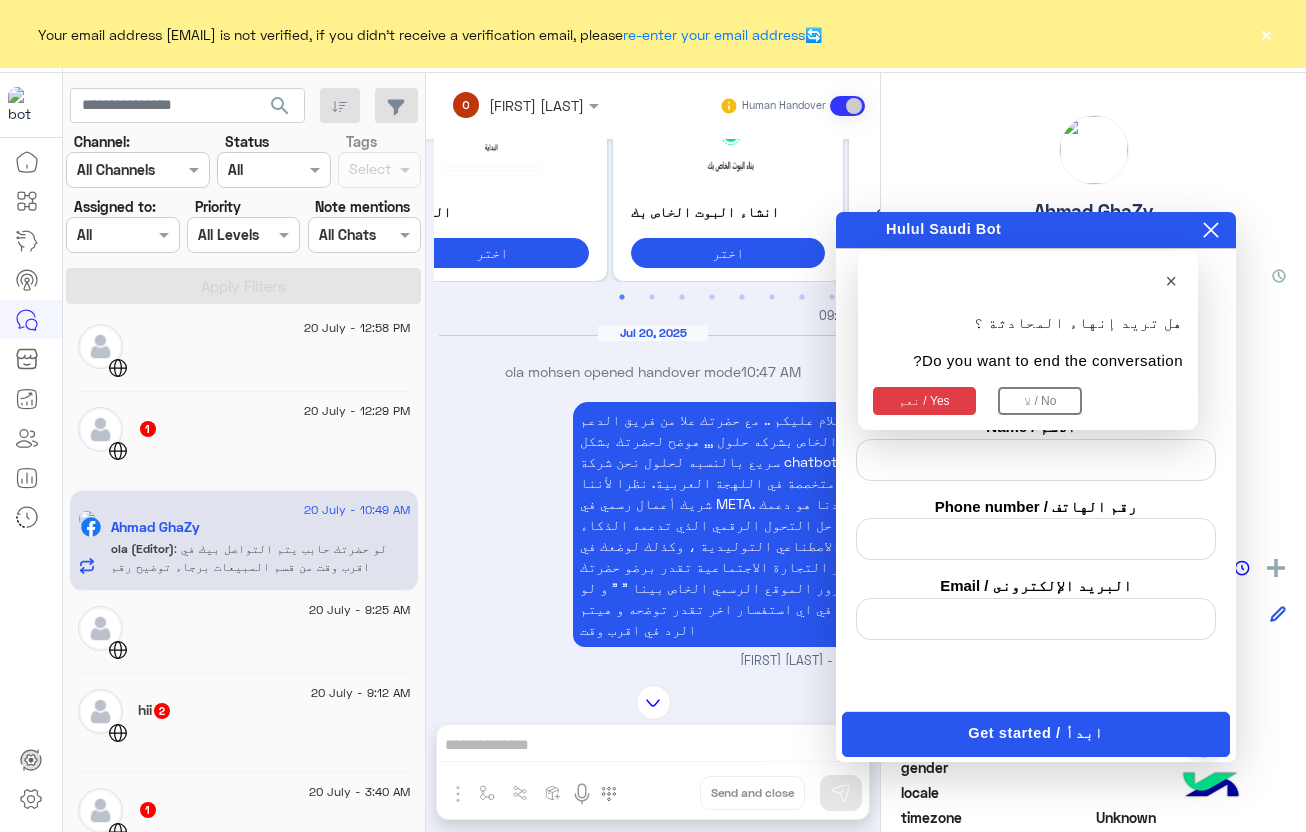 click on "نعم / Yes" at bounding box center (924, 401) 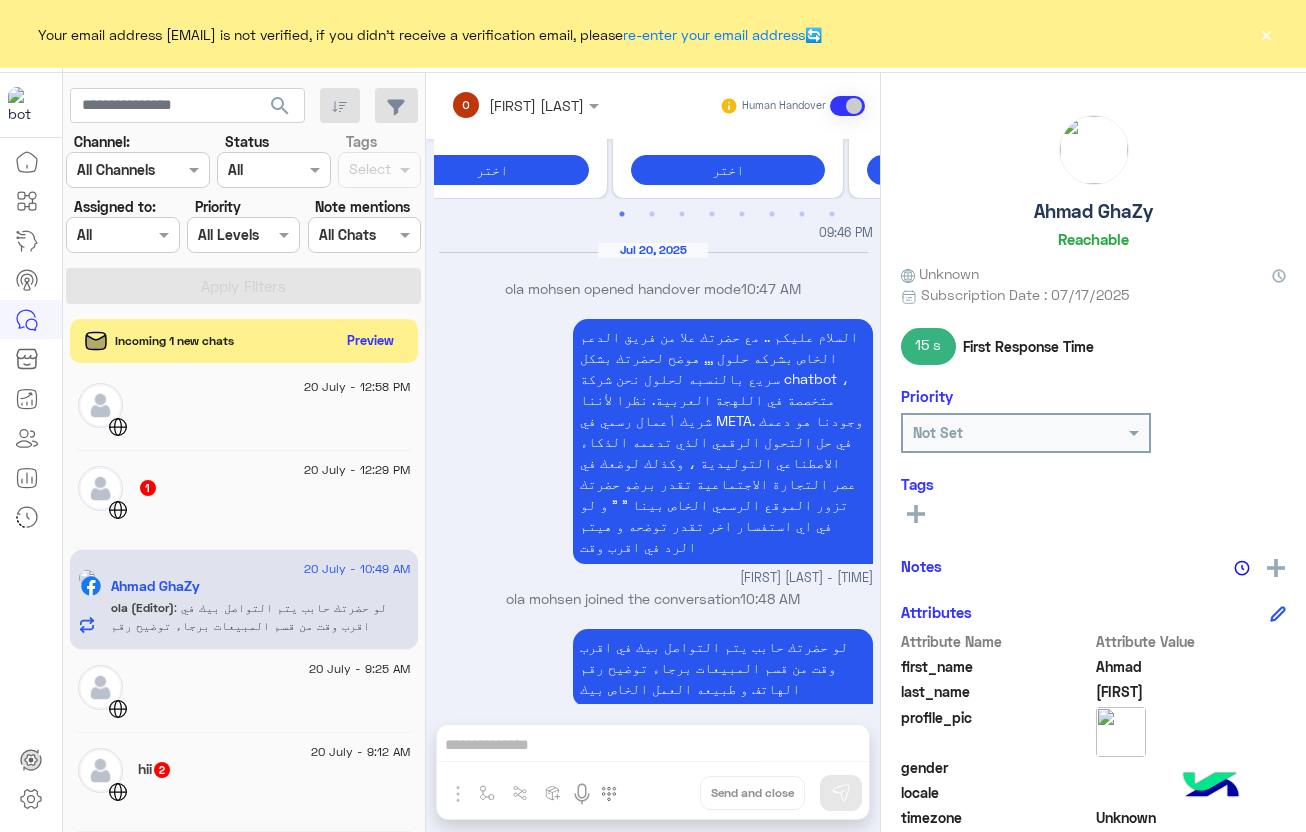 scroll, scrollTop: 534, scrollLeft: 0, axis: vertical 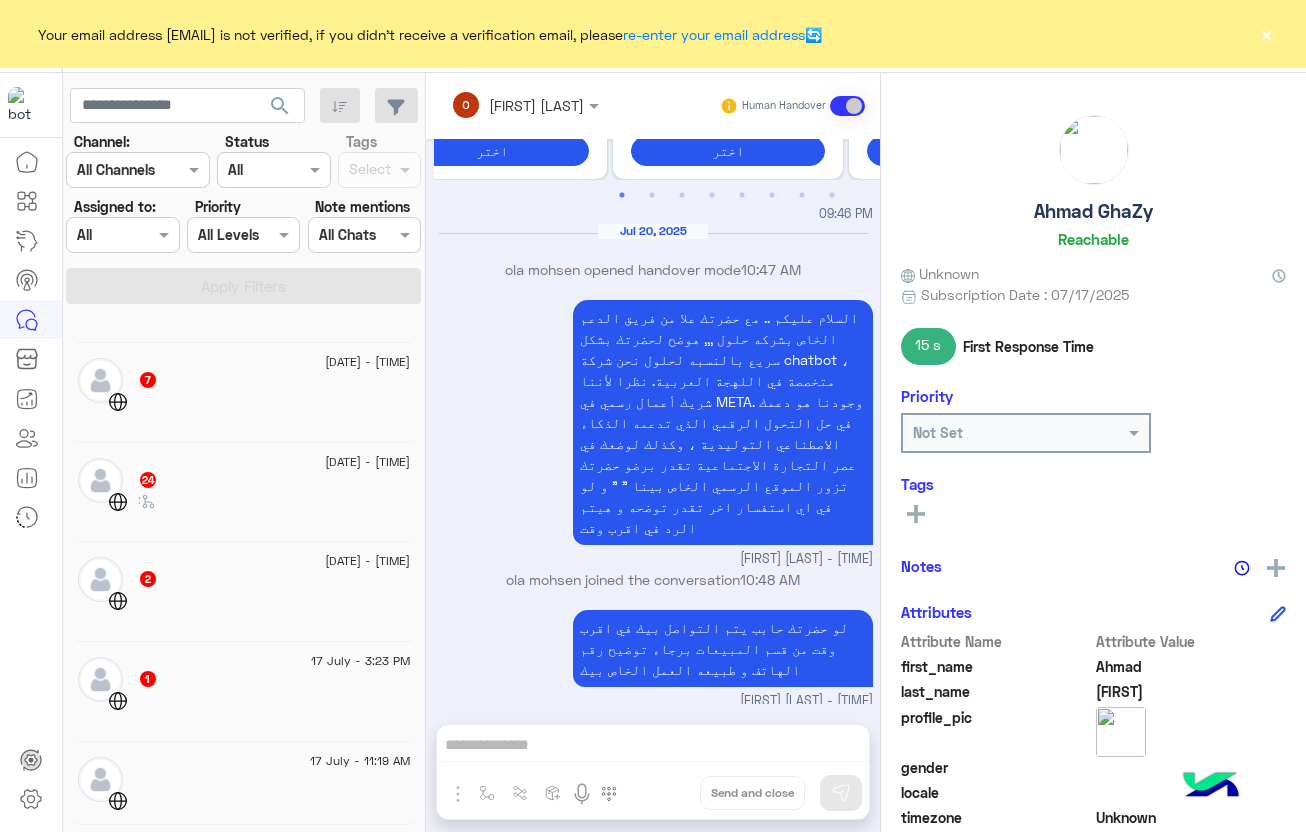 click on ":" 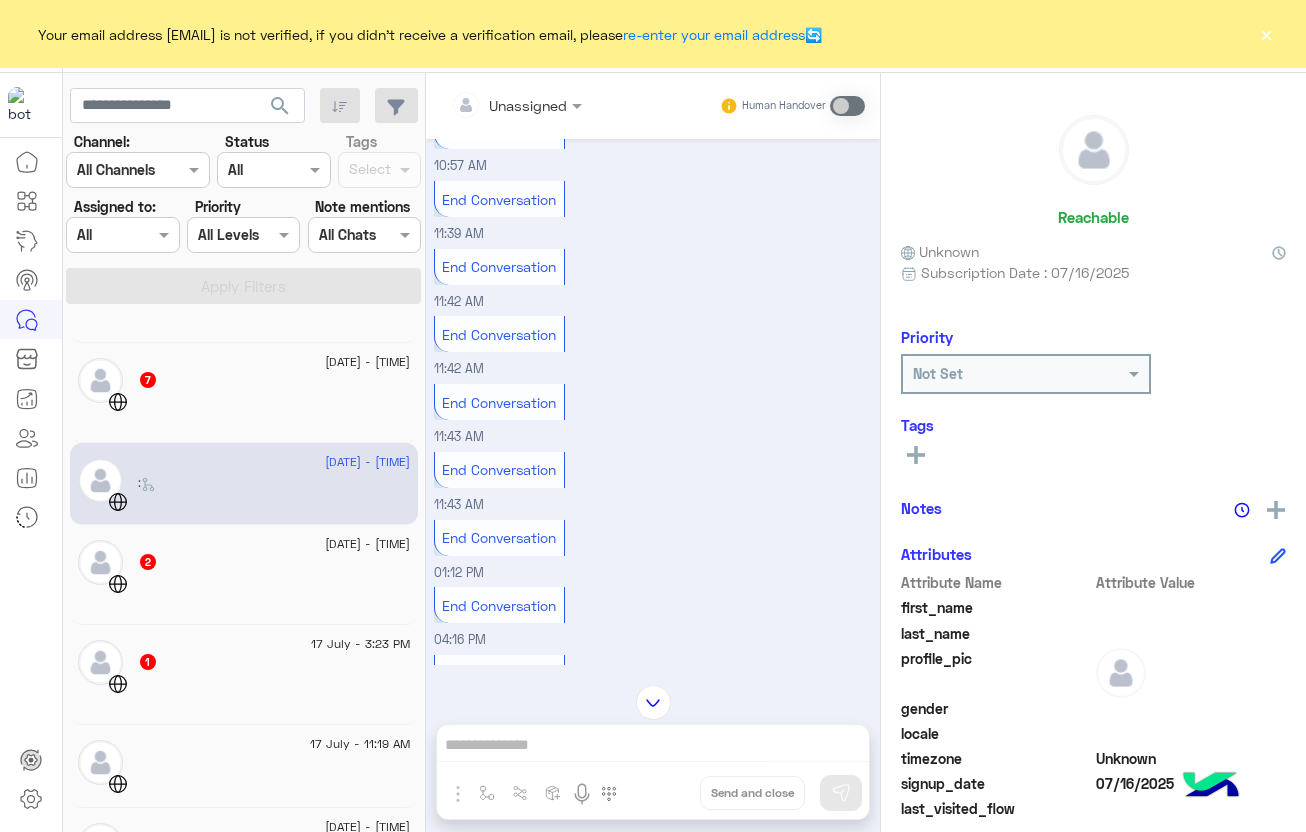 scroll, scrollTop: 0, scrollLeft: 0, axis: both 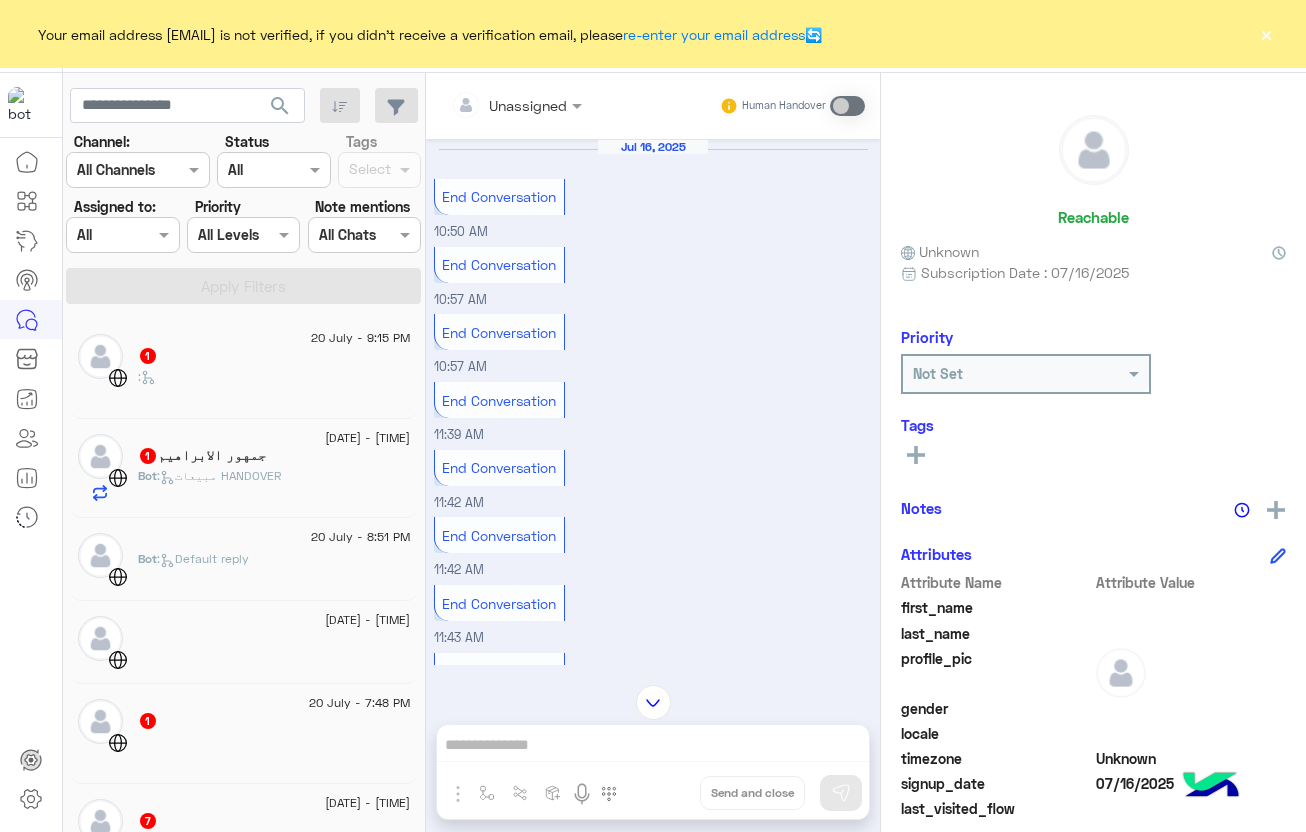 click on "Bot :   مبيعات HANDOVER" 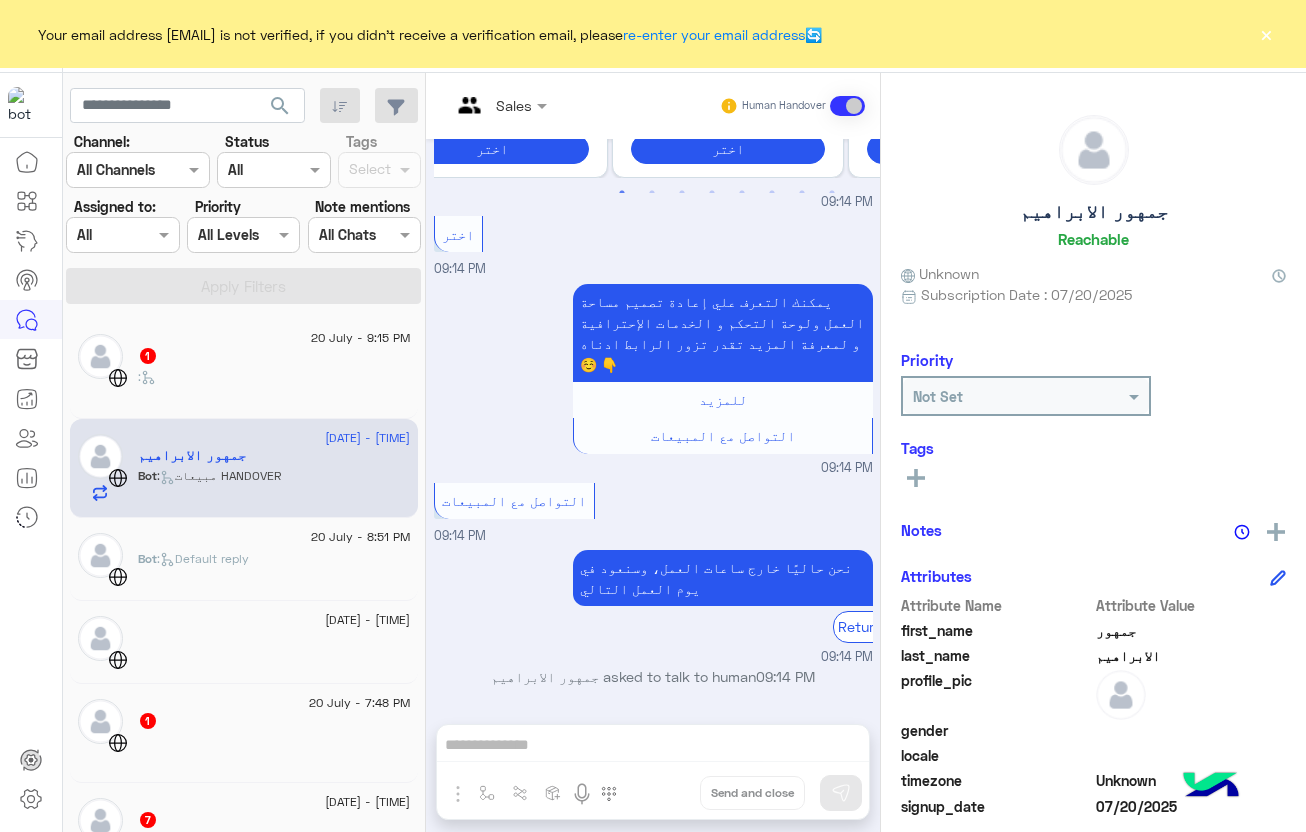 scroll, scrollTop: 581, scrollLeft: 0, axis: vertical 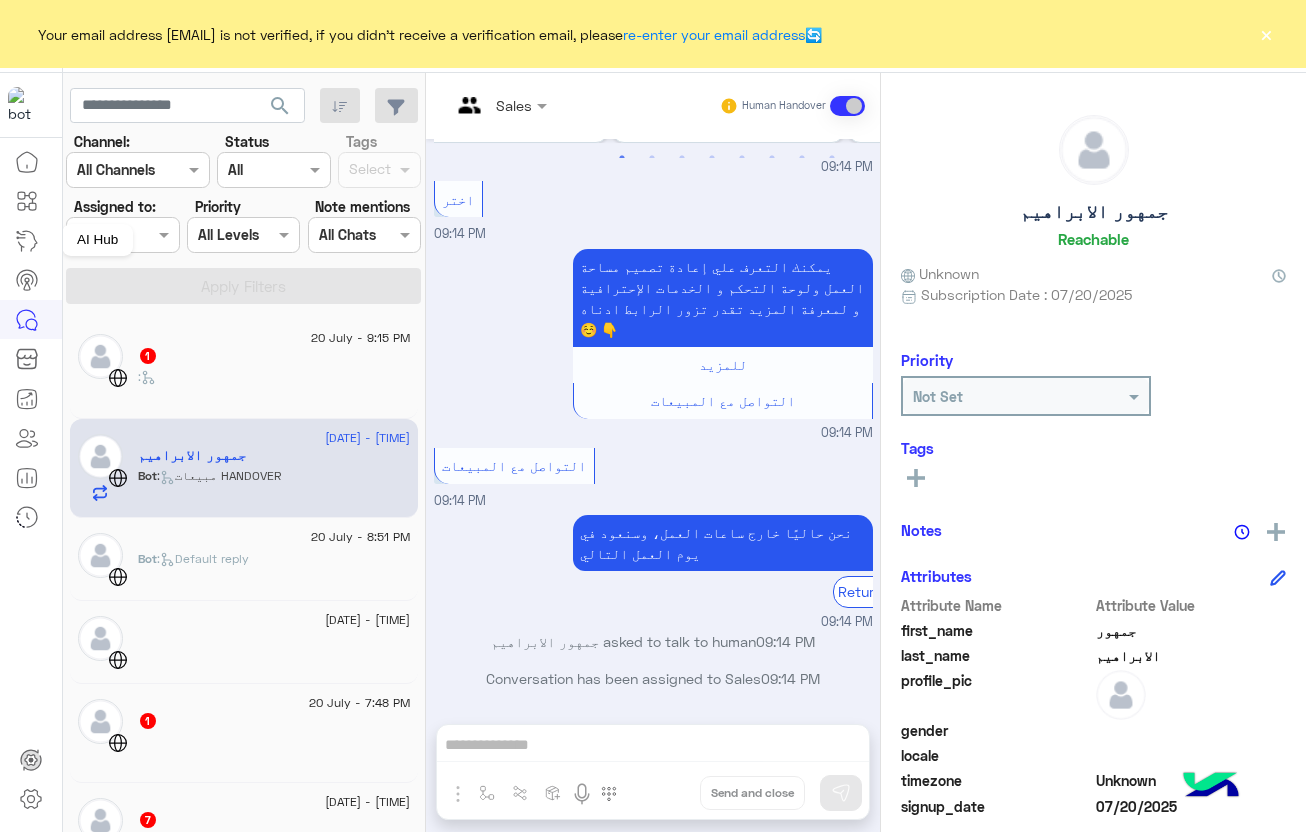 click 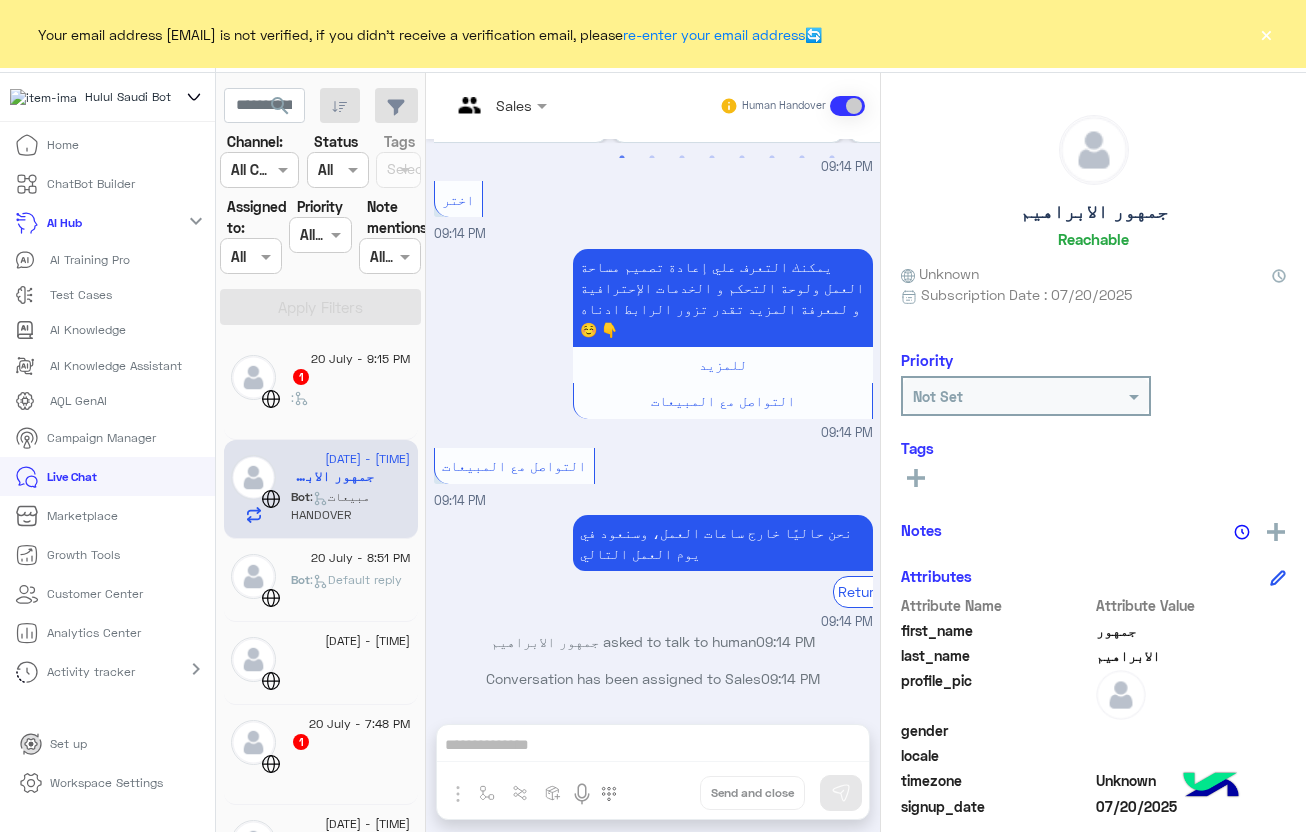 click on "AI Knowledge" 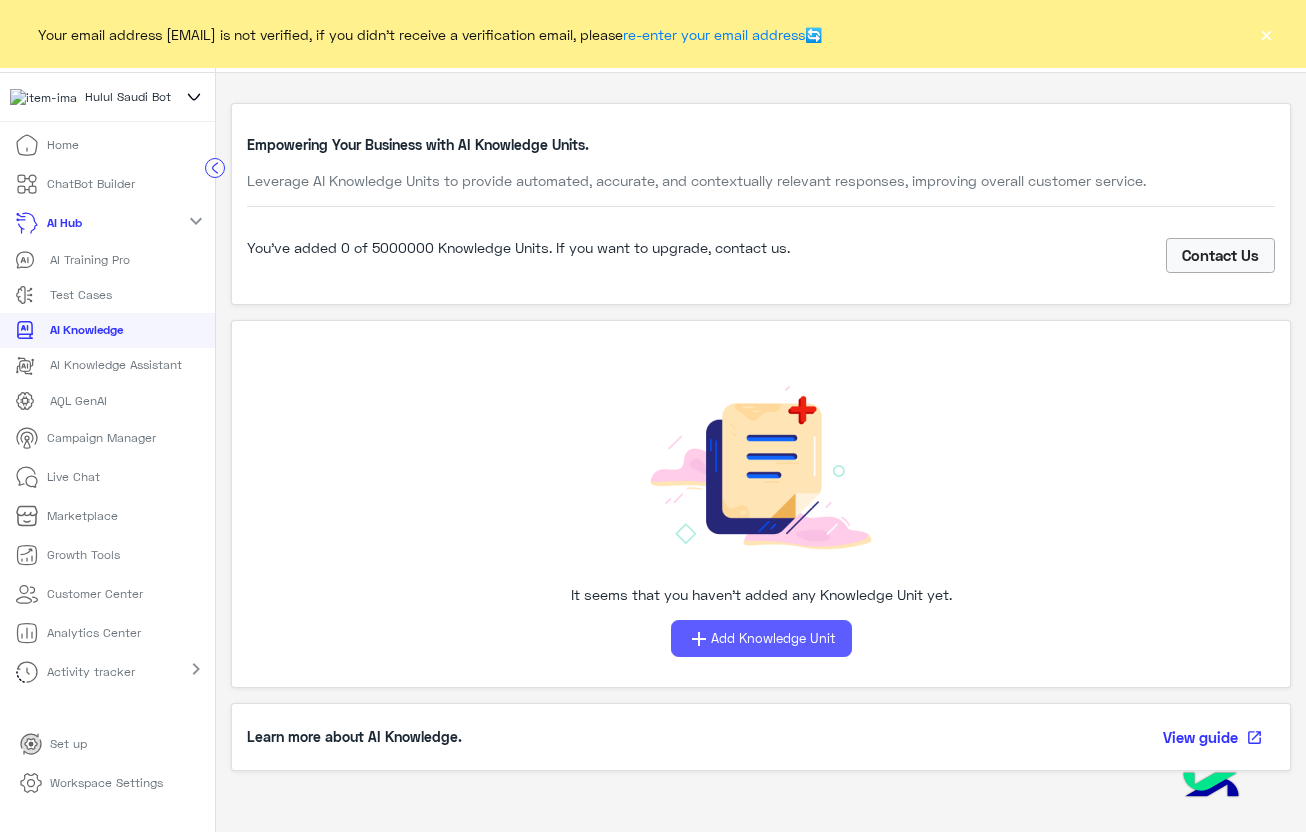 click on "Add Knowledge Unit" 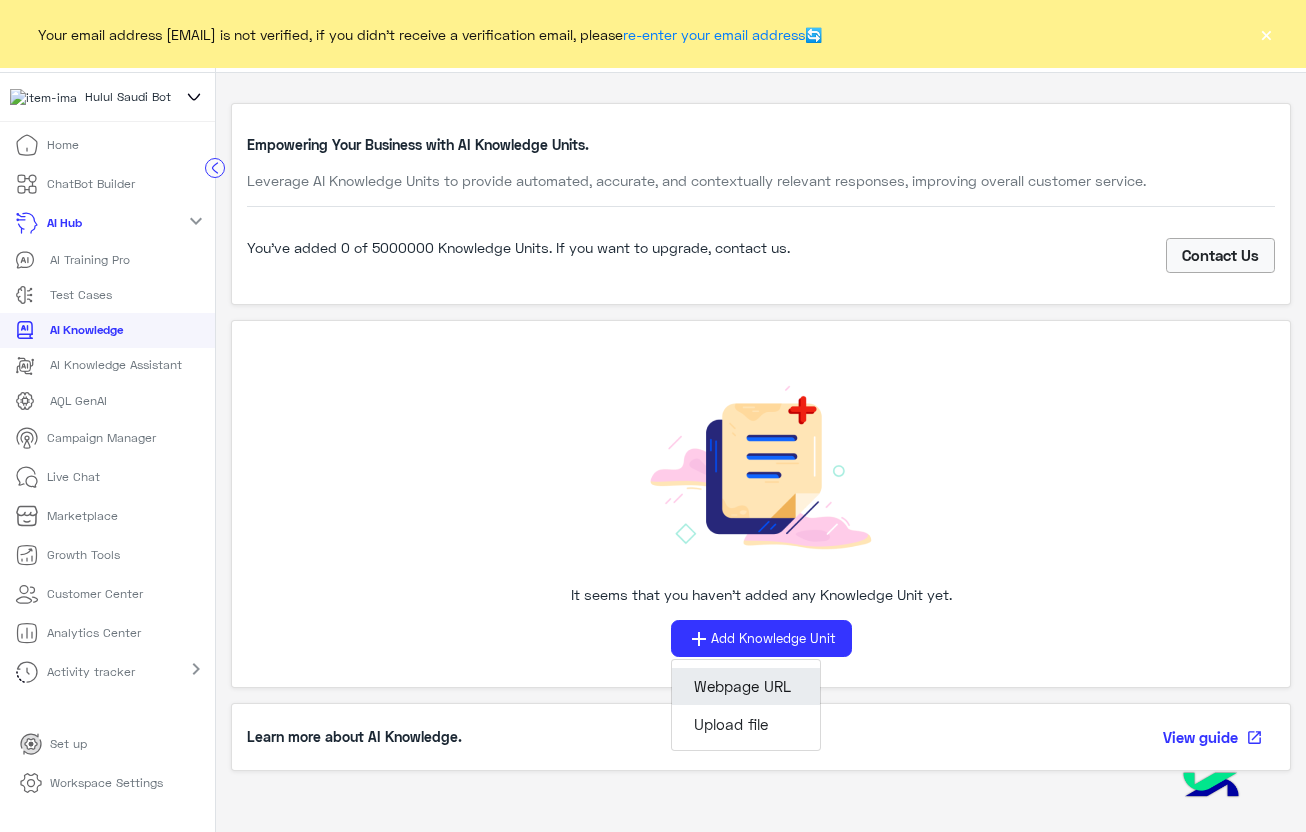 click on "Webpage URL" at bounding box center [746, 687] 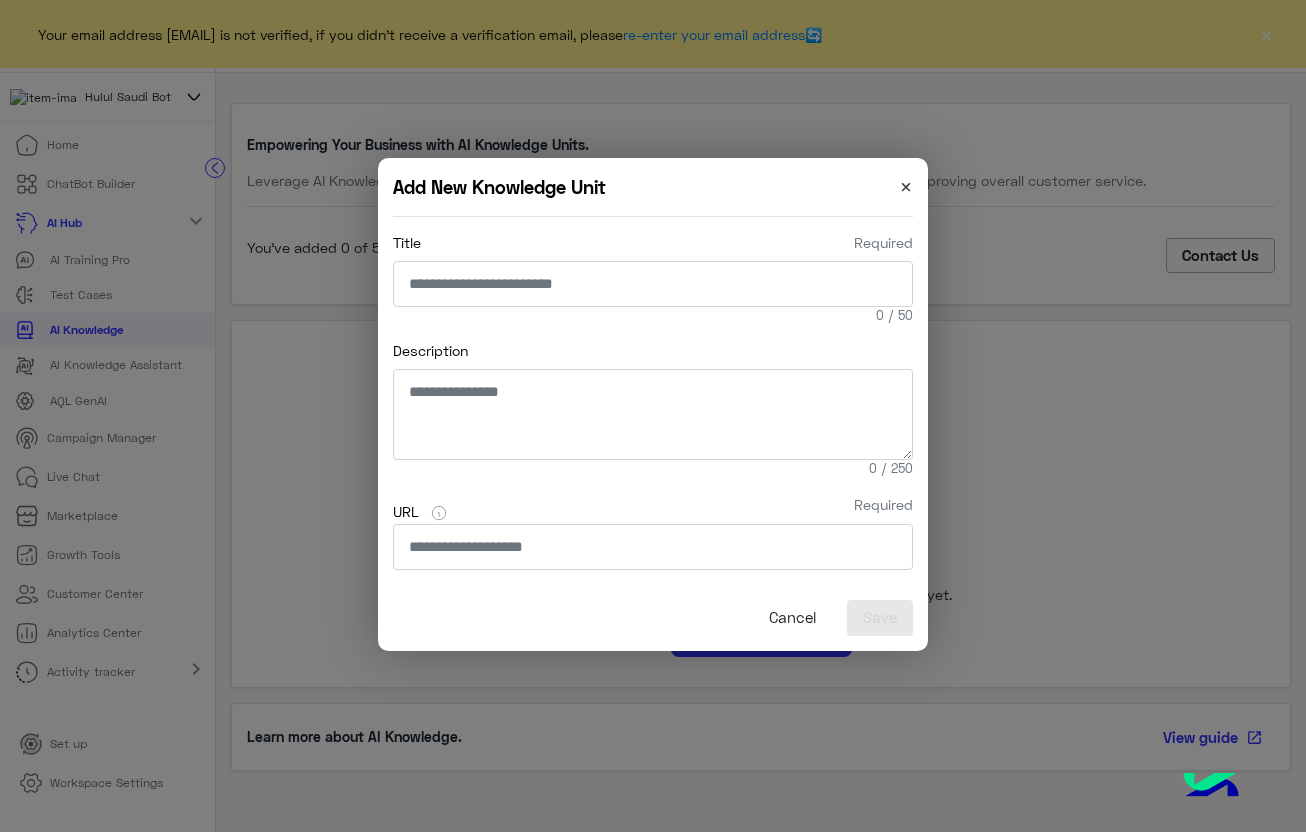 click on "×" 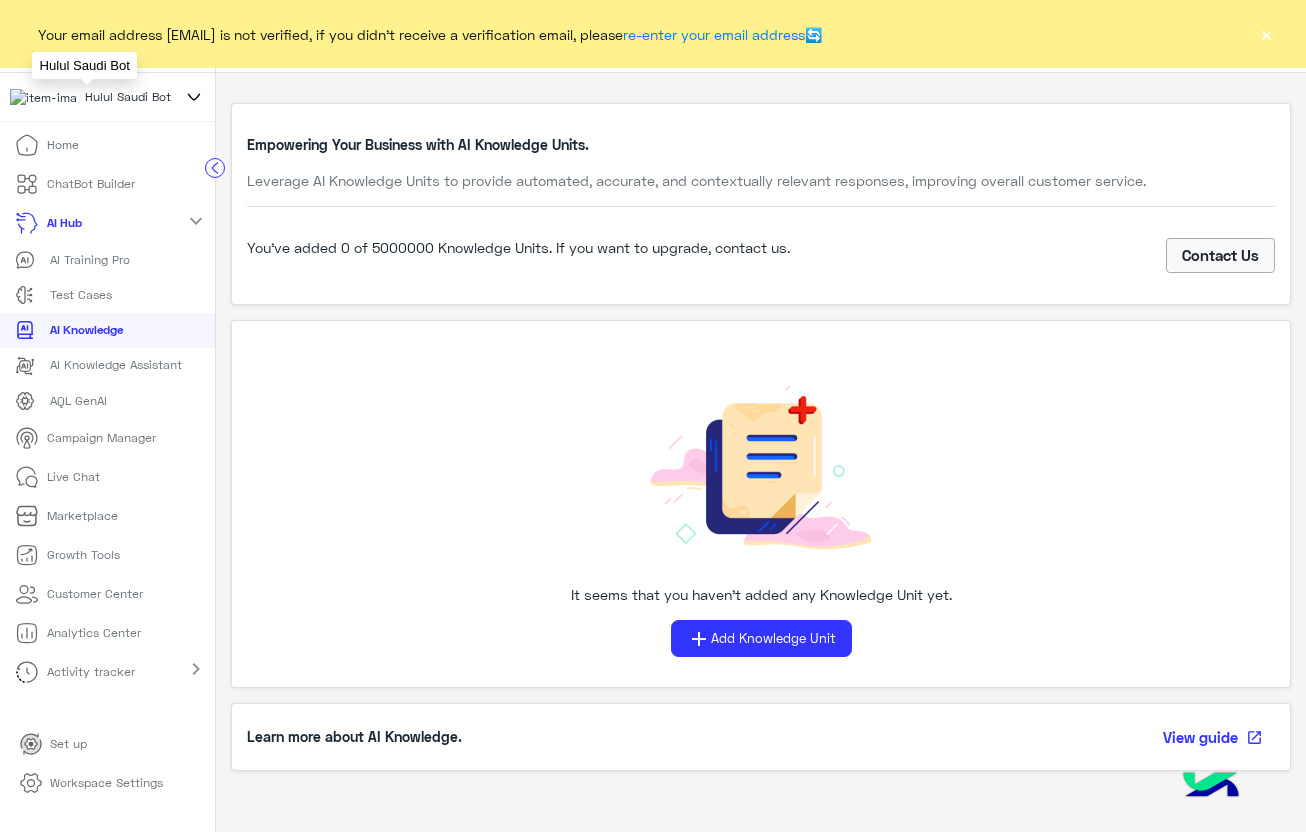click 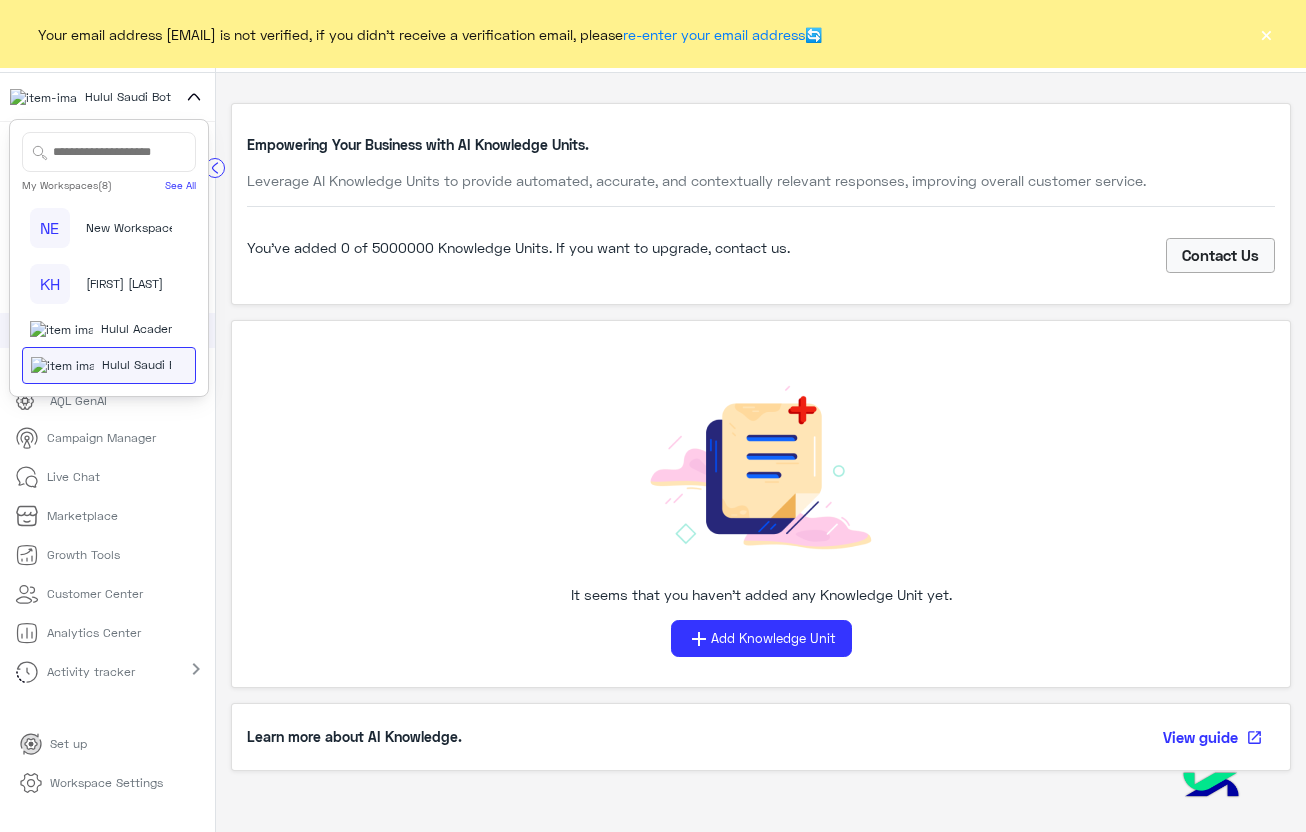 scroll, scrollTop: 224, scrollLeft: 0, axis: vertical 